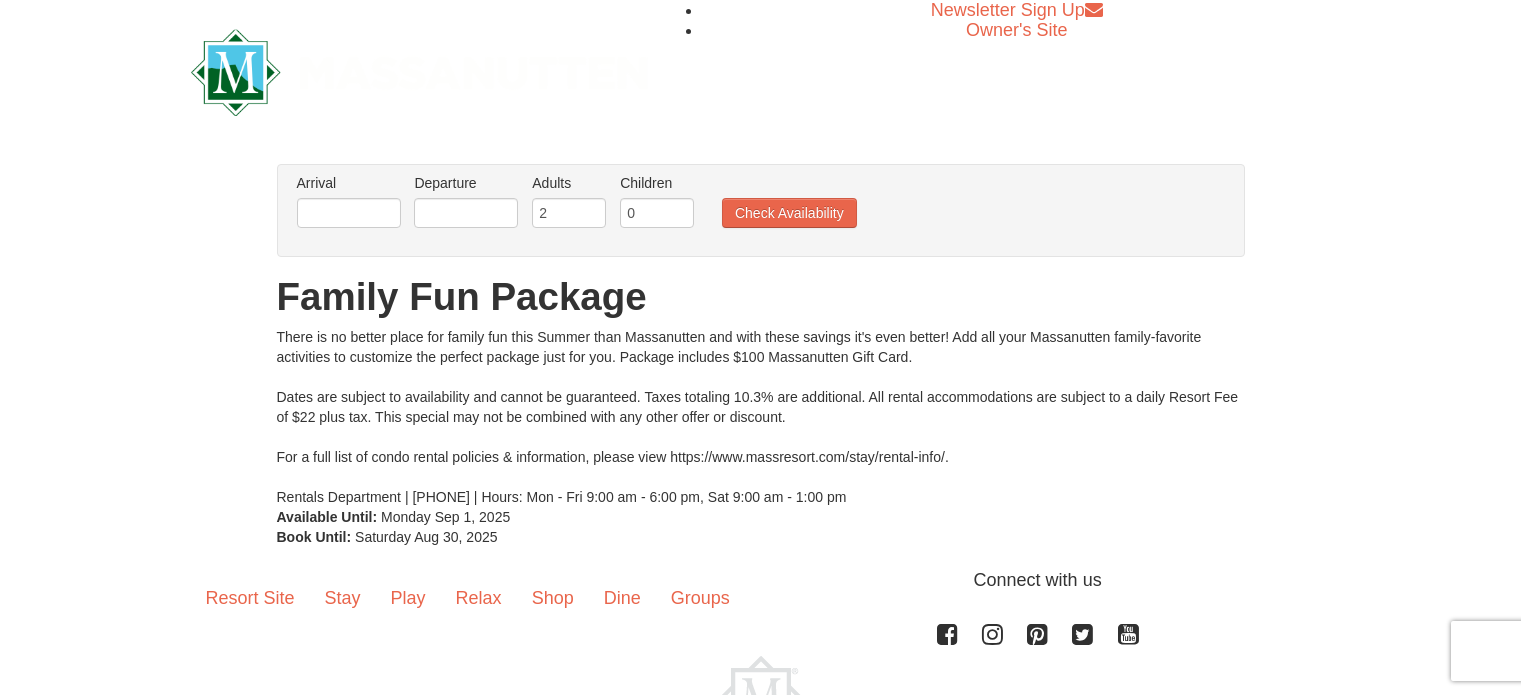 scroll, scrollTop: 0, scrollLeft: 0, axis: both 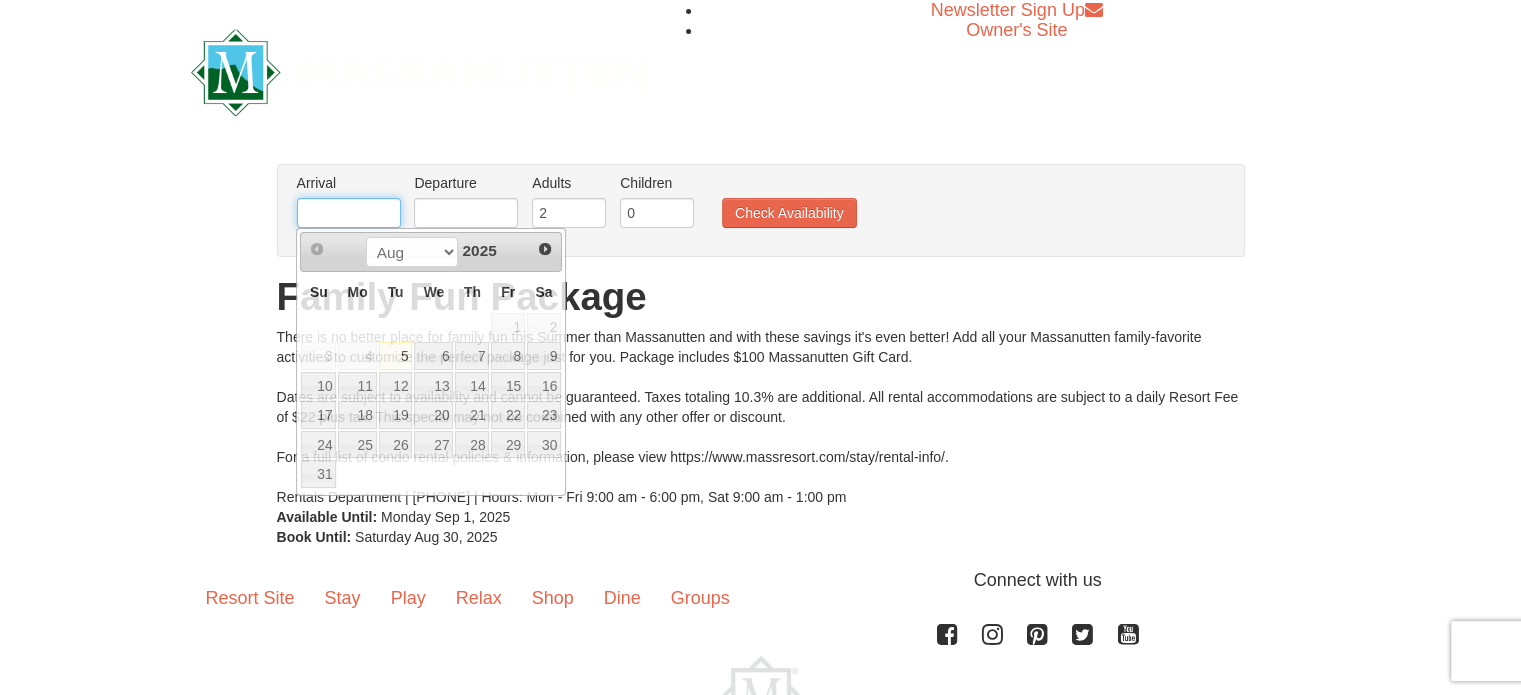 click at bounding box center (349, 213) 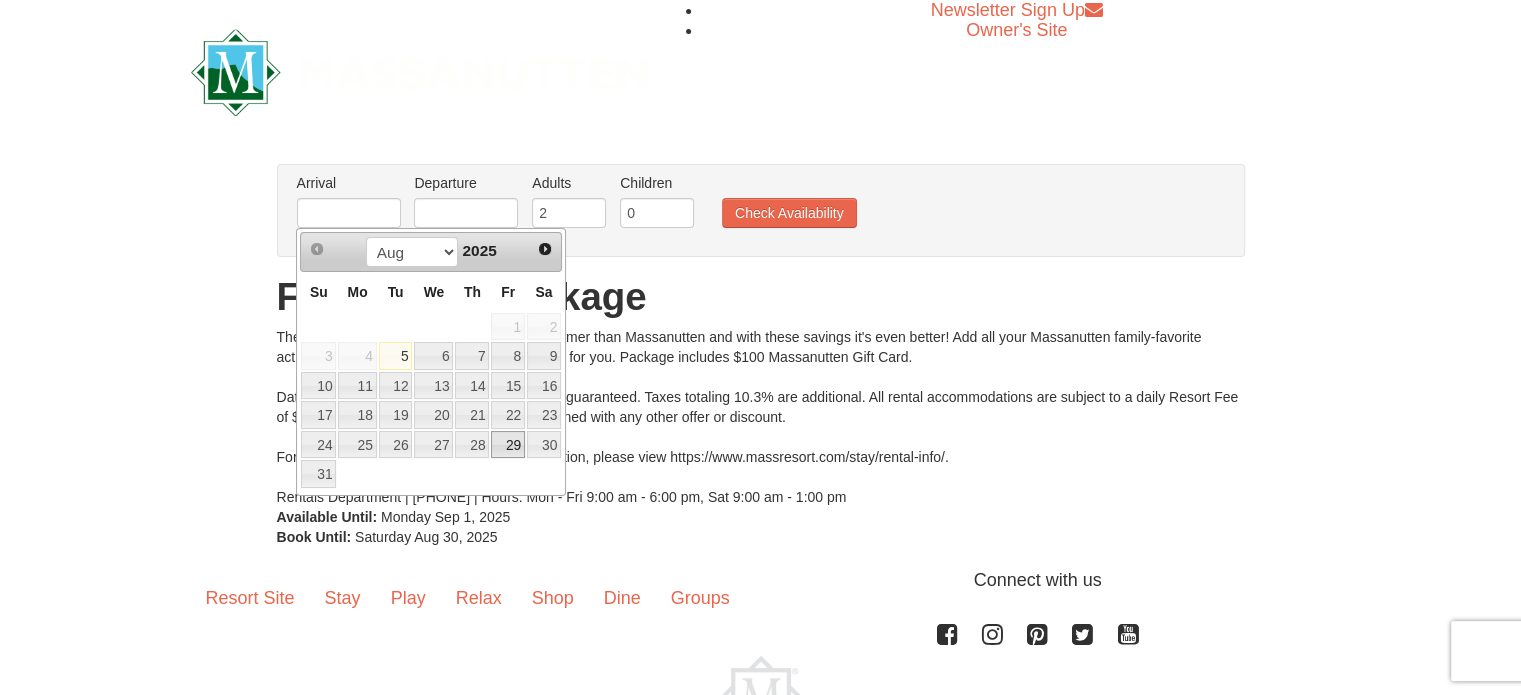 click on "29" at bounding box center (508, 445) 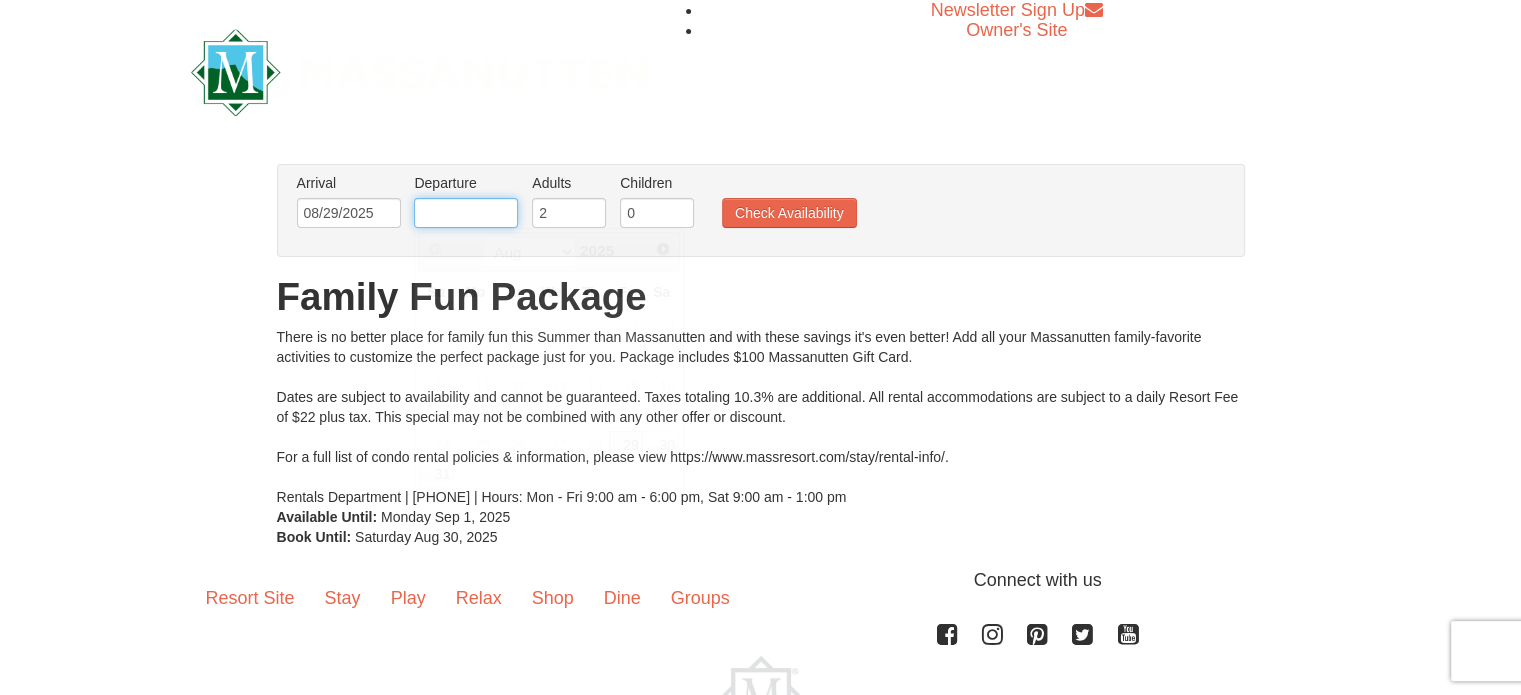 click at bounding box center [466, 213] 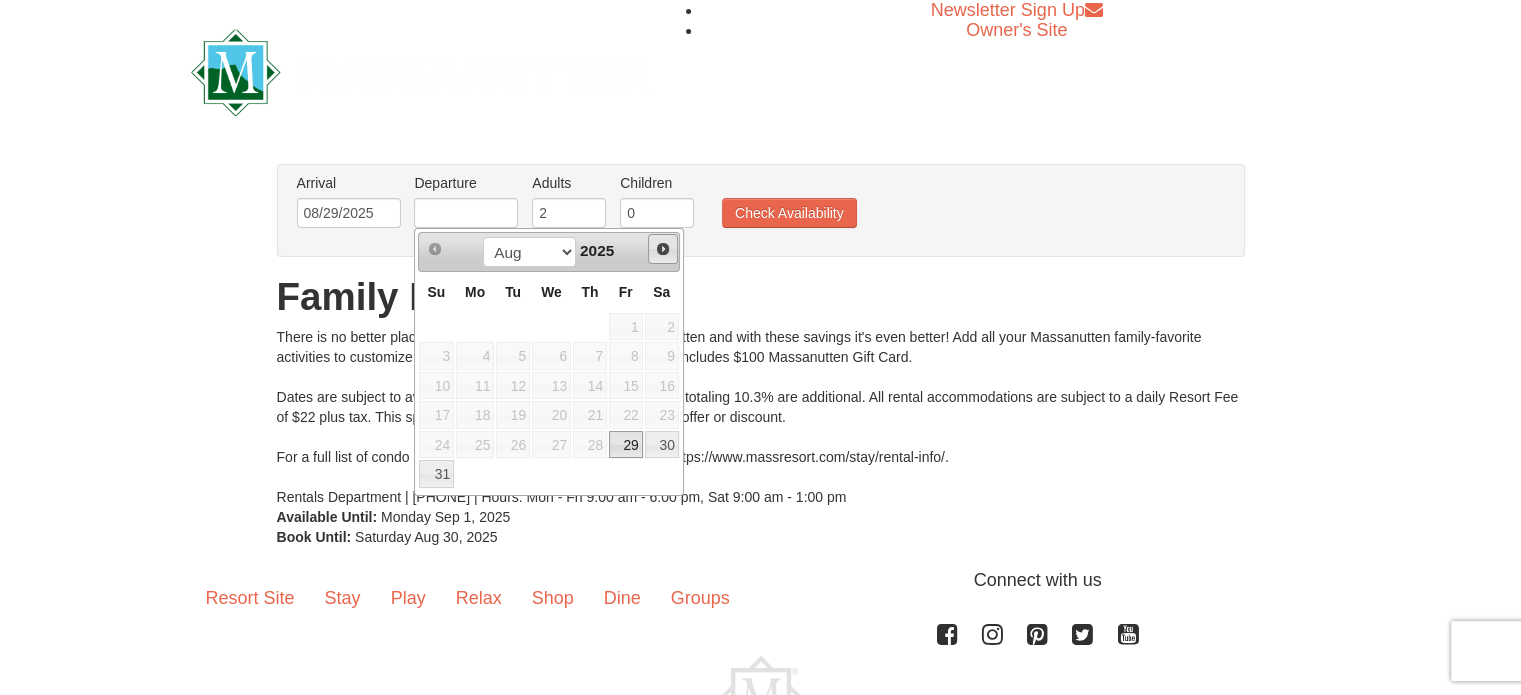 click on "Next" at bounding box center [663, 249] 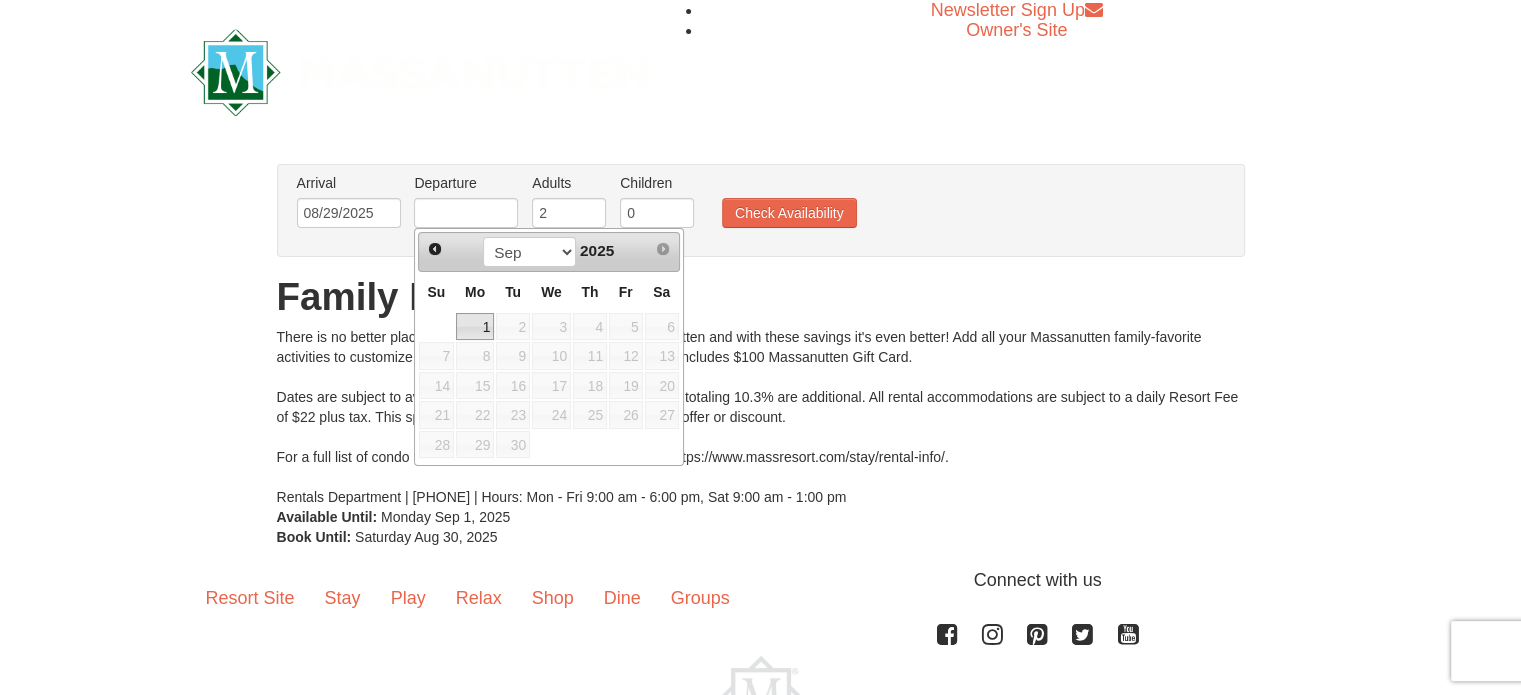 click on "1" at bounding box center [475, 327] 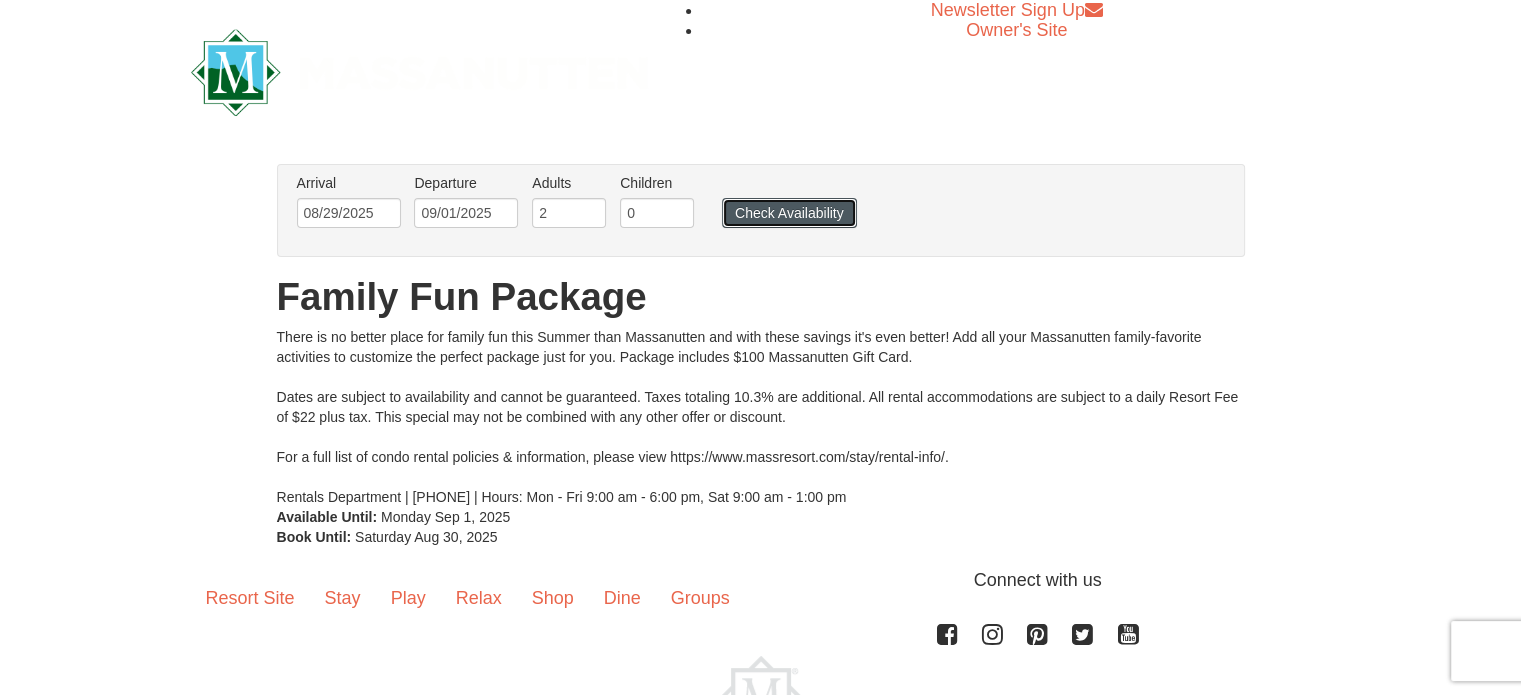 click on "Check Availability" at bounding box center [789, 213] 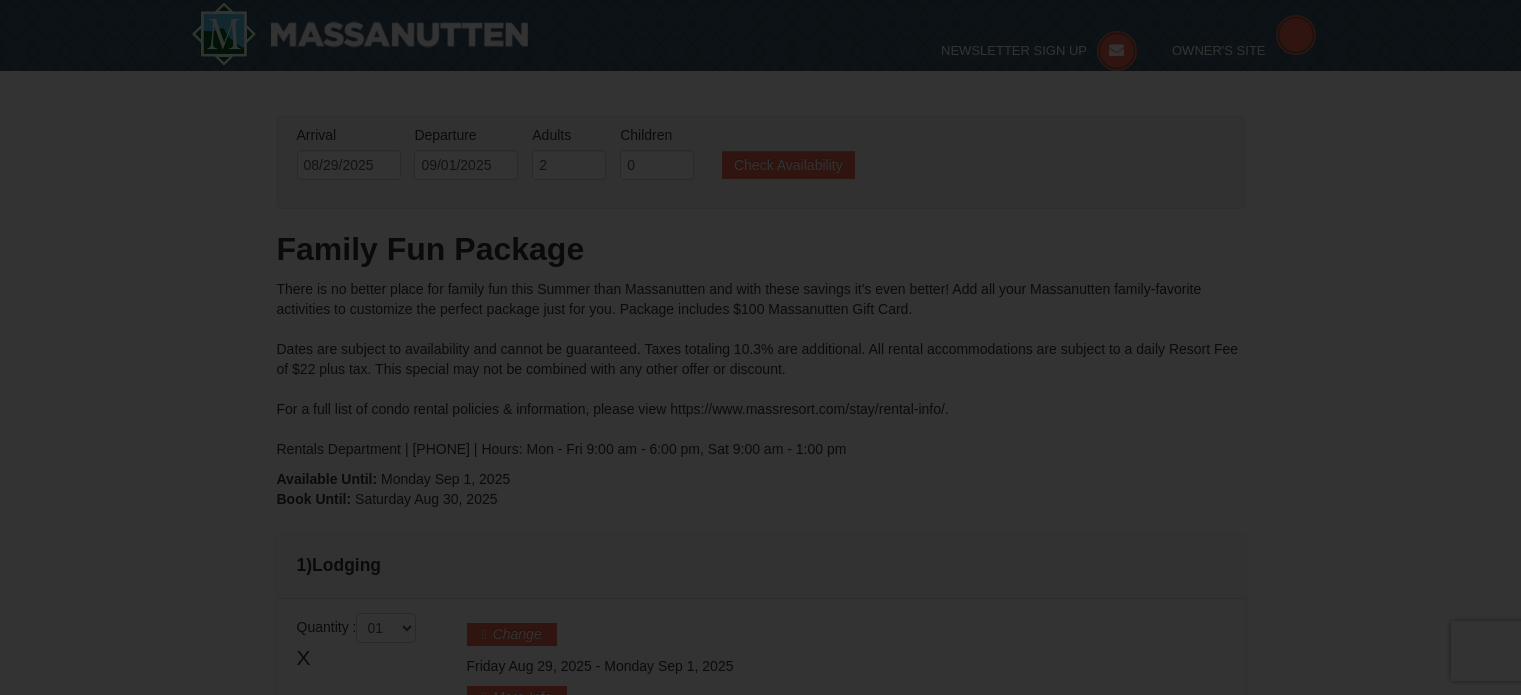 scroll, scrollTop: 234, scrollLeft: 0, axis: vertical 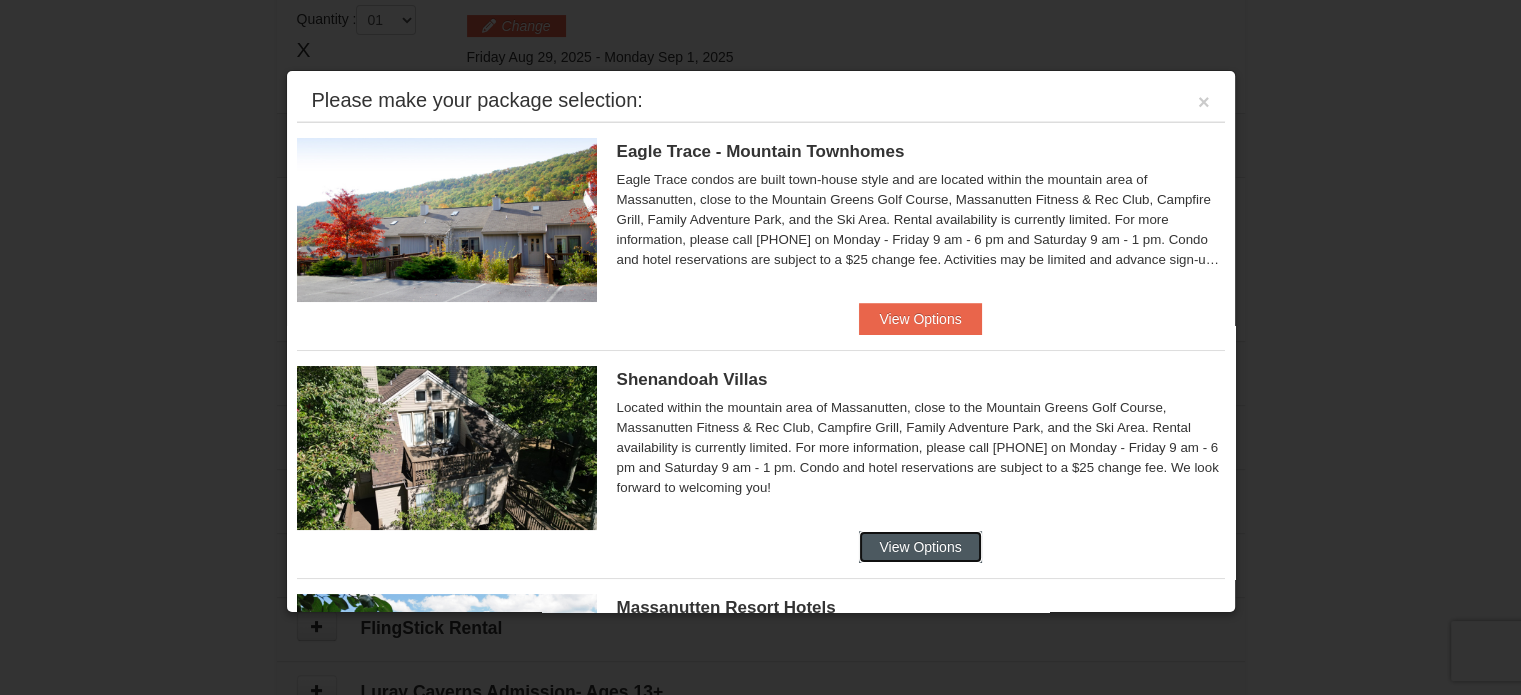 click on "View Options" at bounding box center (920, 547) 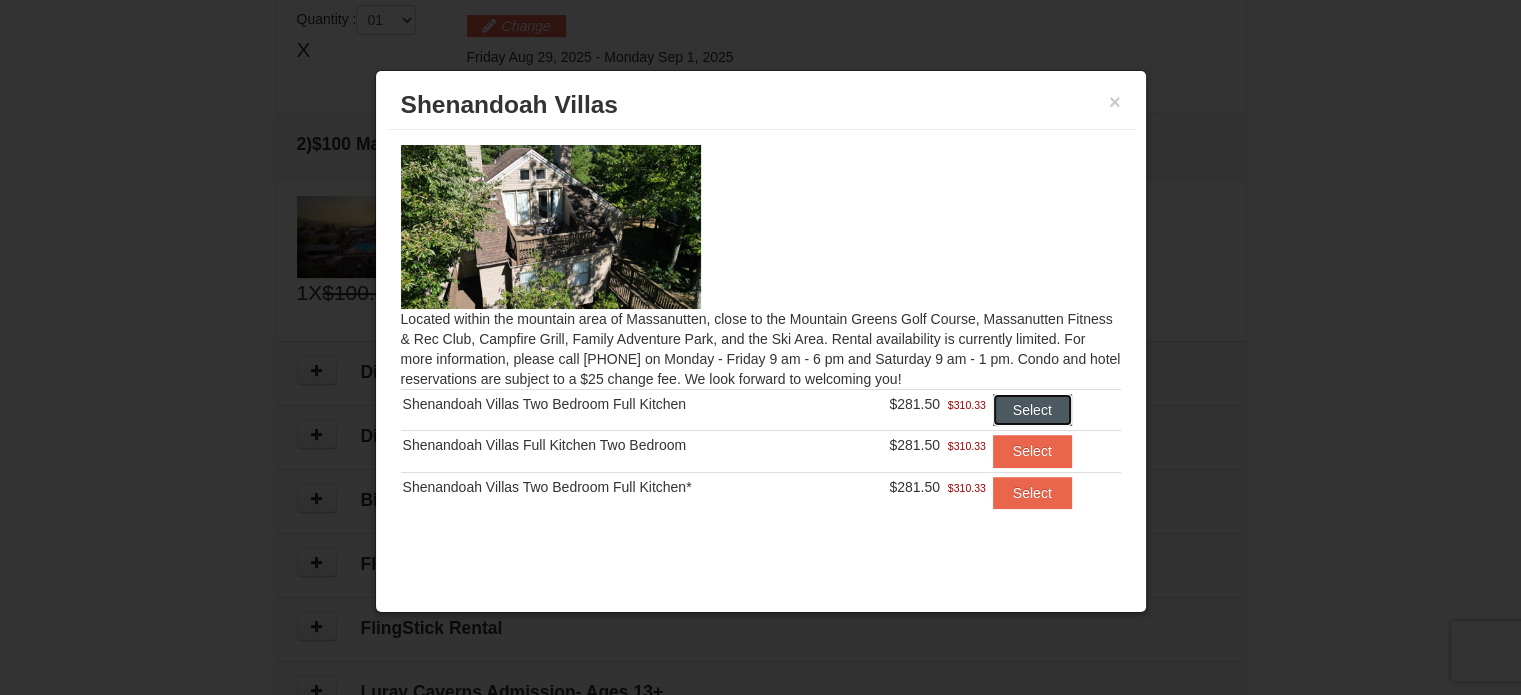 click on "Select" at bounding box center [1032, 410] 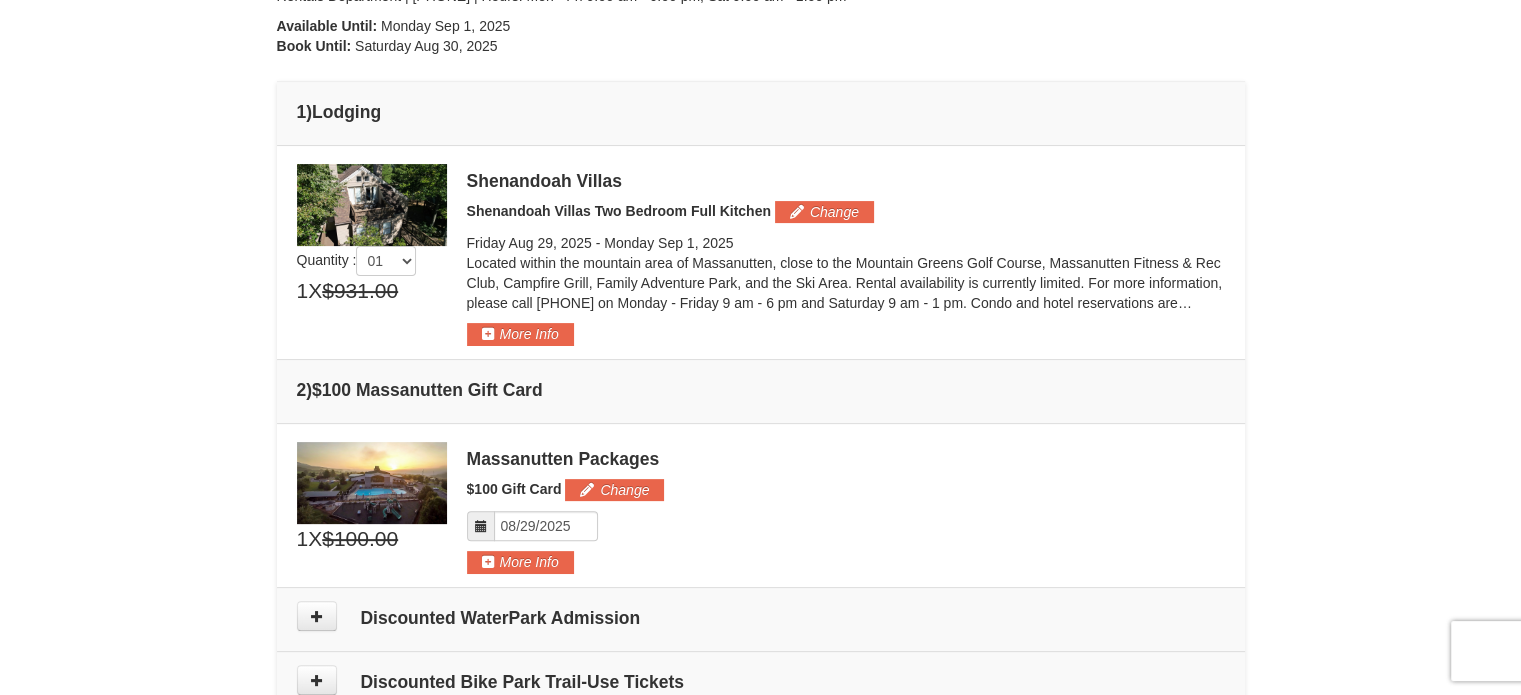 scroll, scrollTop: 450, scrollLeft: 0, axis: vertical 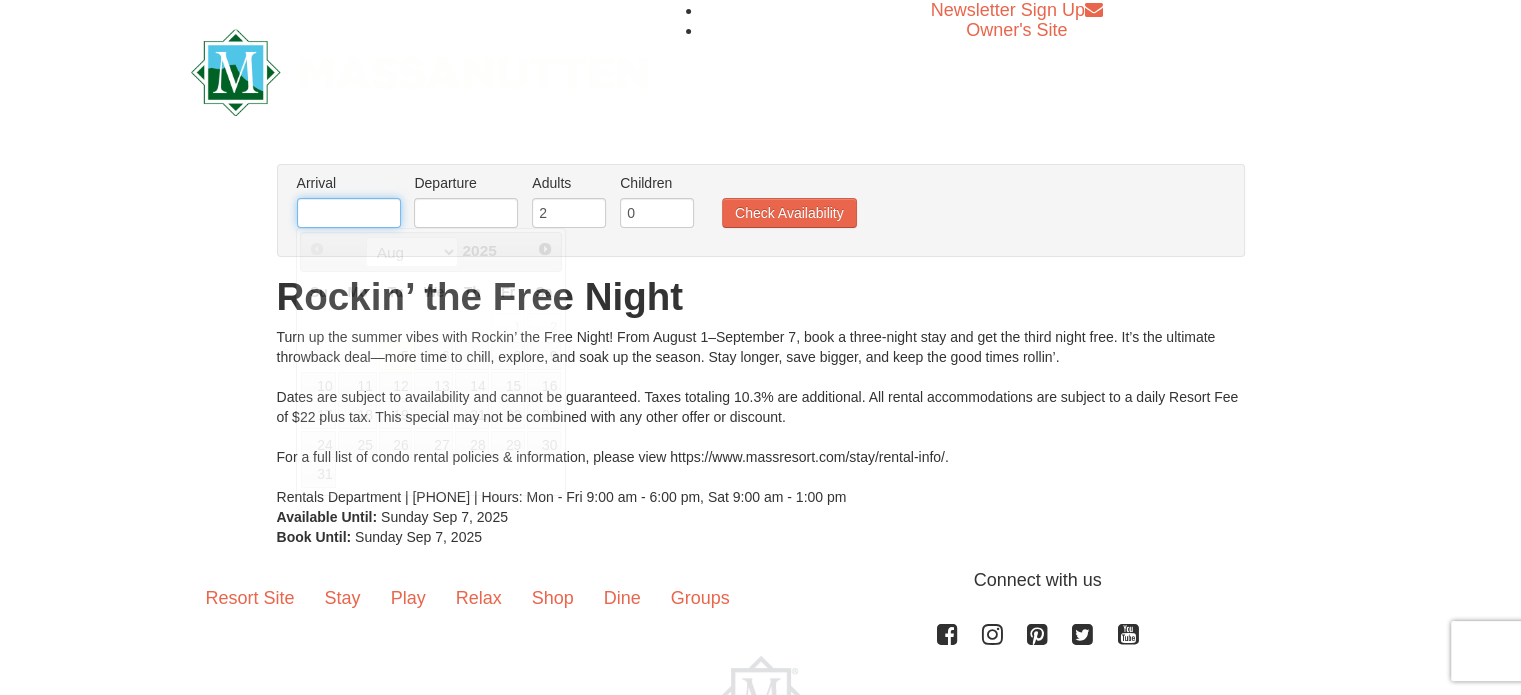 click at bounding box center [349, 213] 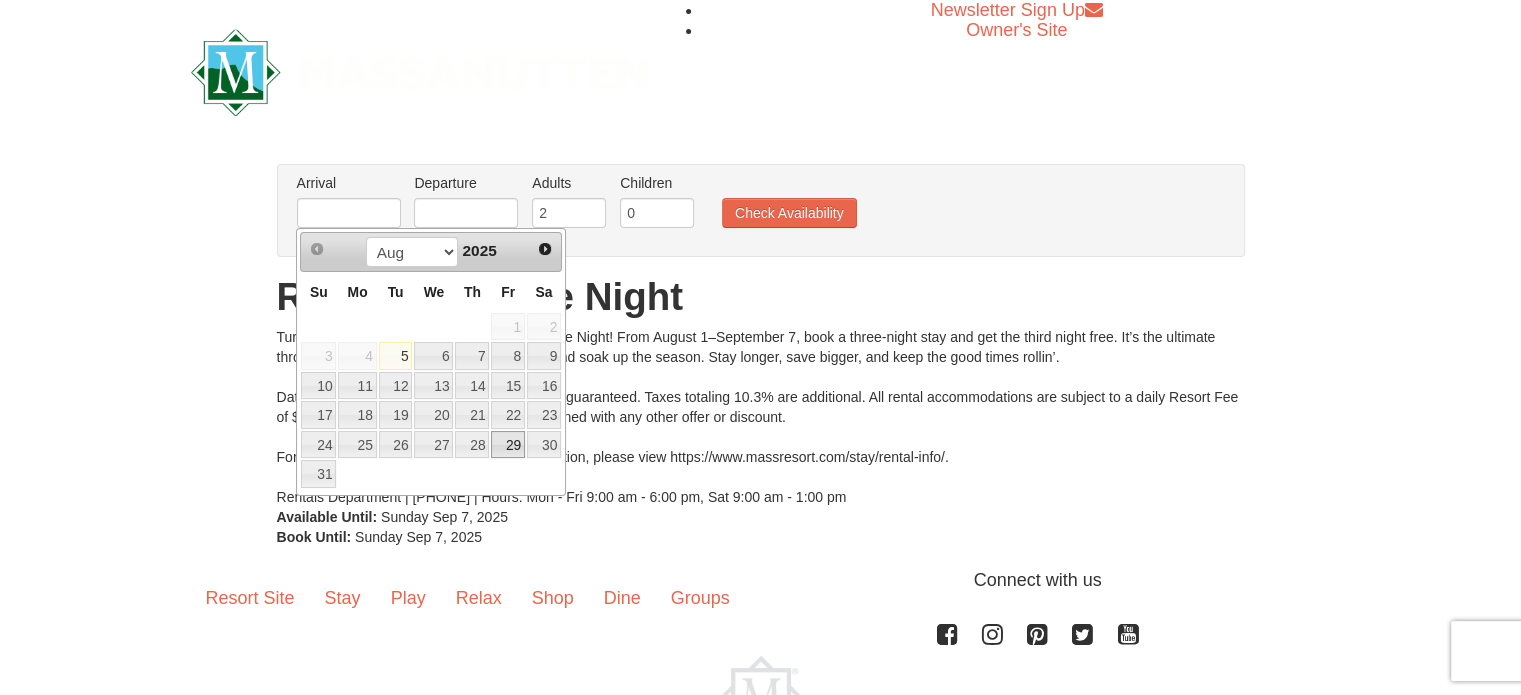 click on "29" at bounding box center (508, 445) 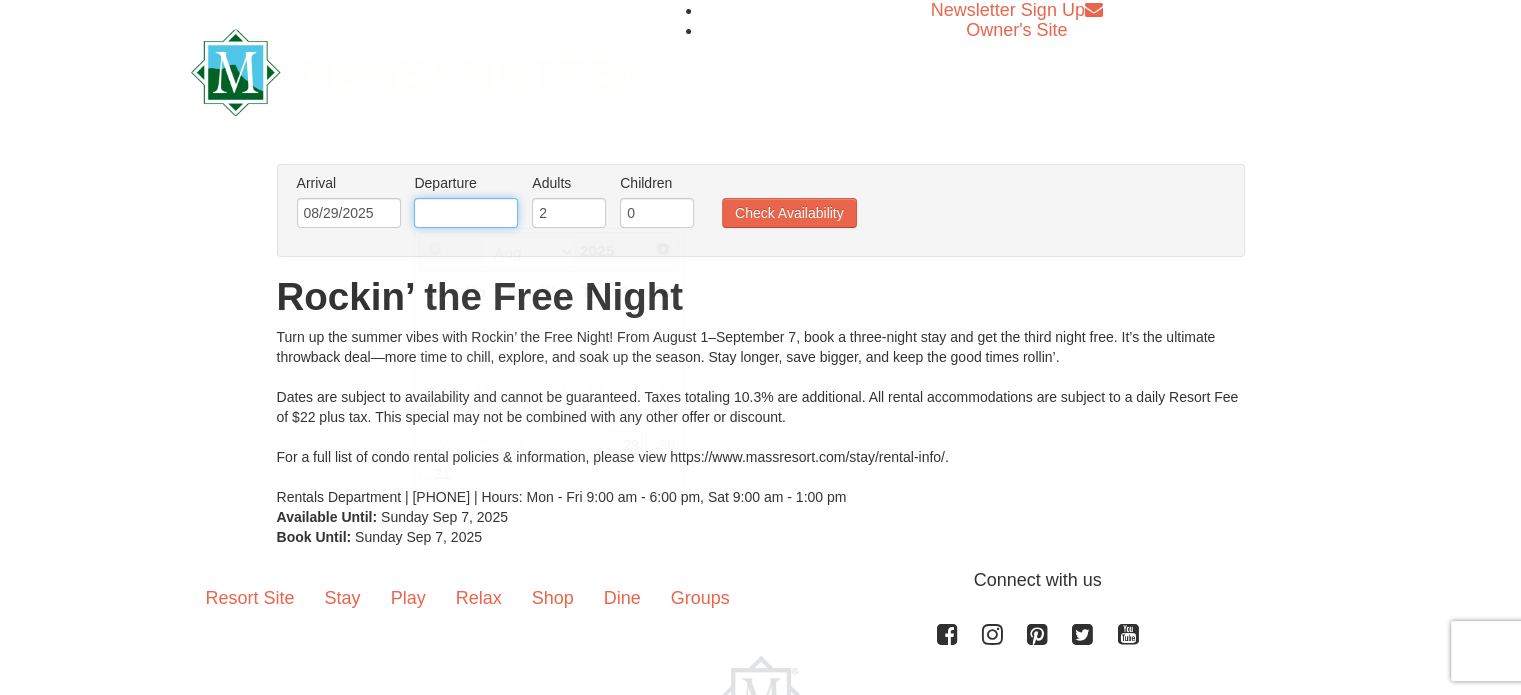 click at bounding box center (466, 213) 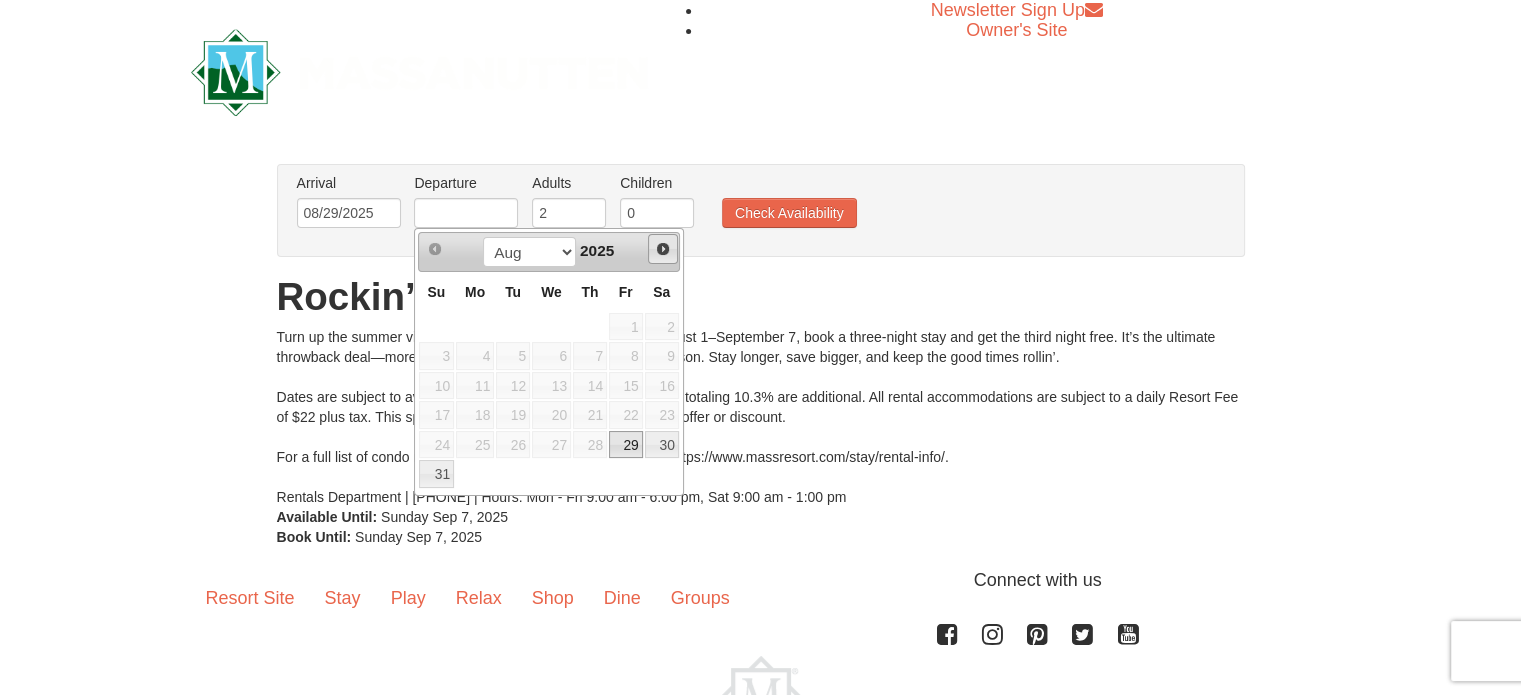 click on "Next" at bounding box center (663, 249) 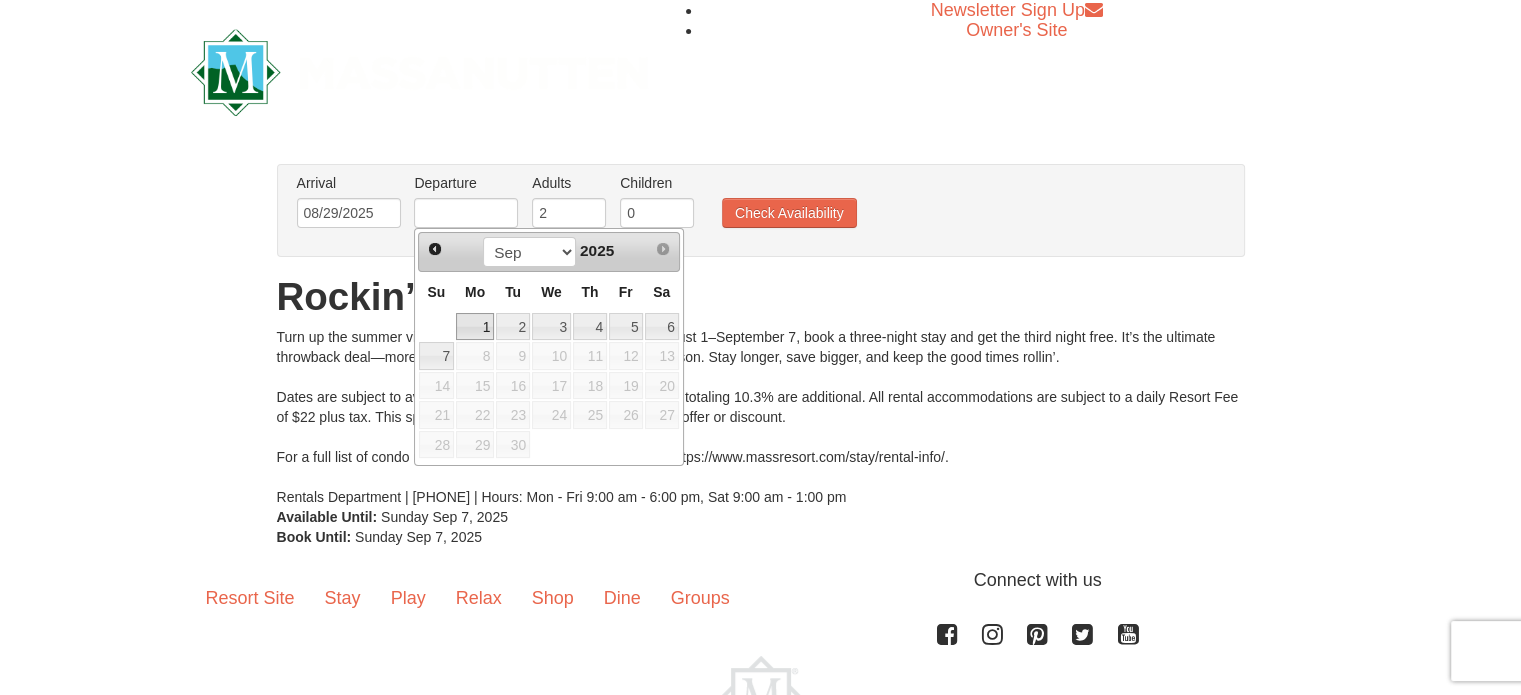 click on "1" at bounding box center [475, 327] 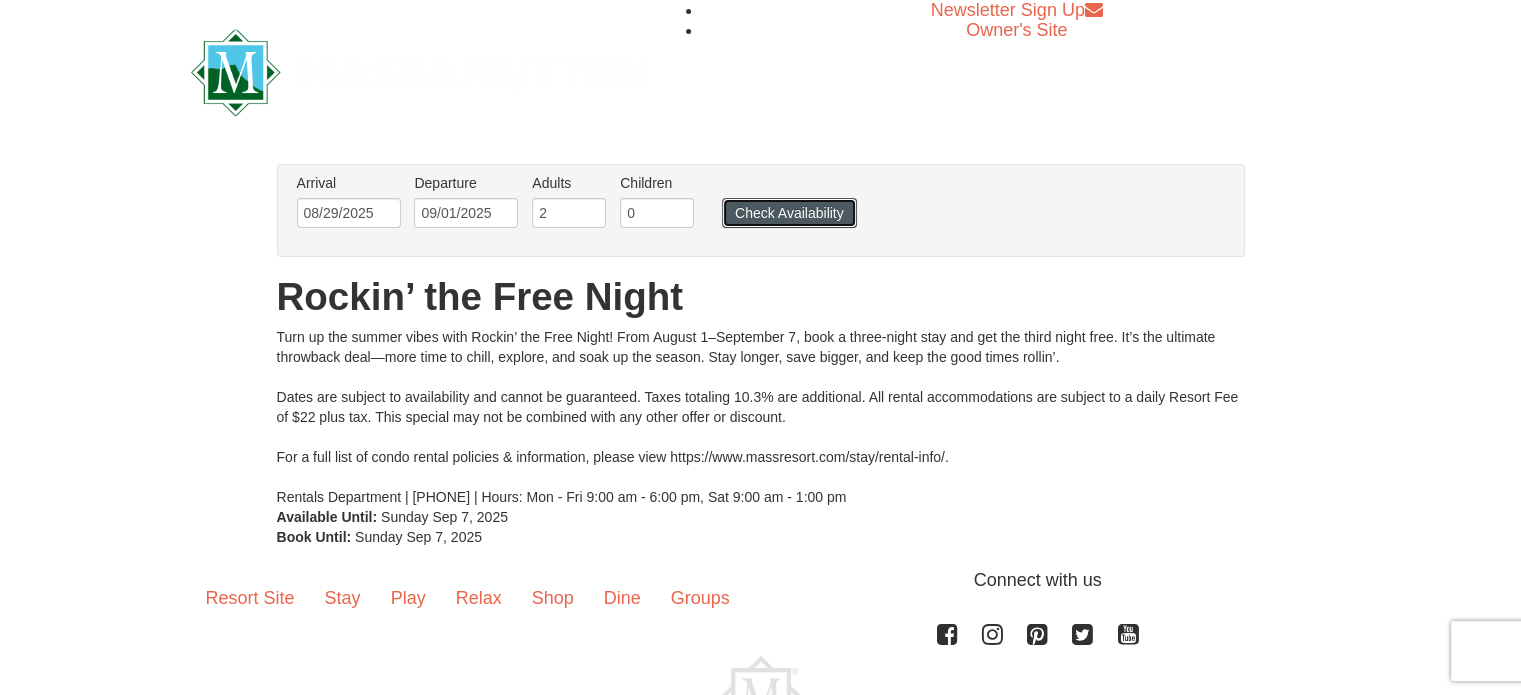 click on "Check Availability" at bounding box center (789, 213) 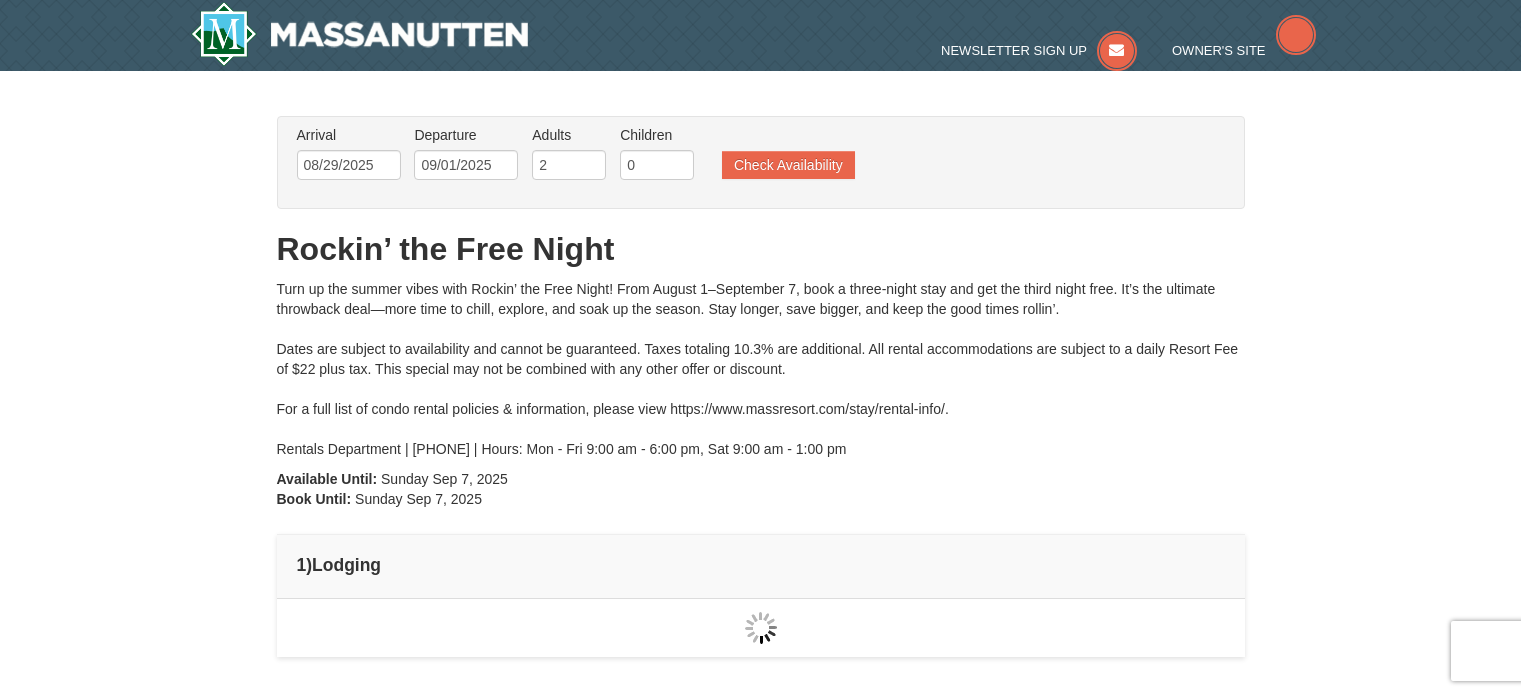 scroll, scrollTop: 0, scrollLeft: 0, axis: both 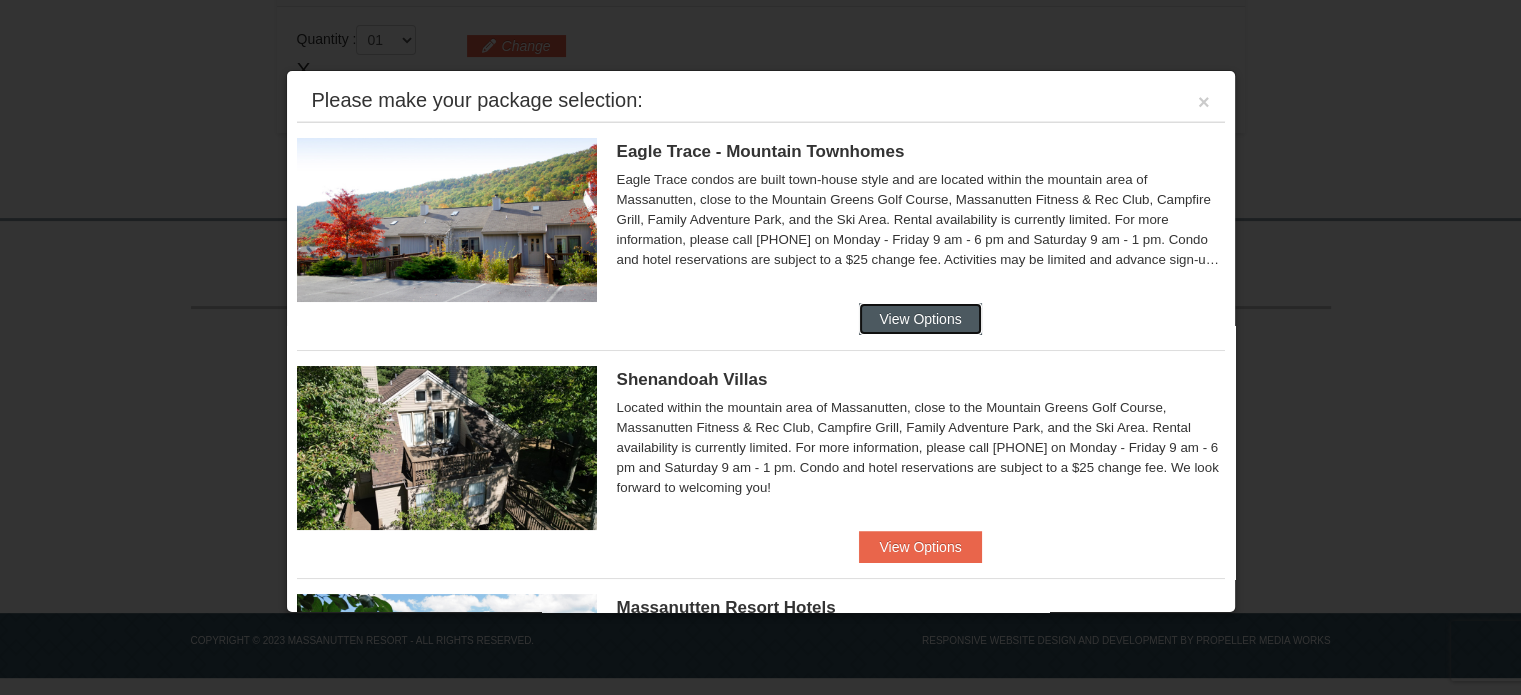 click on "View Options" at bounding box center [920, 319] 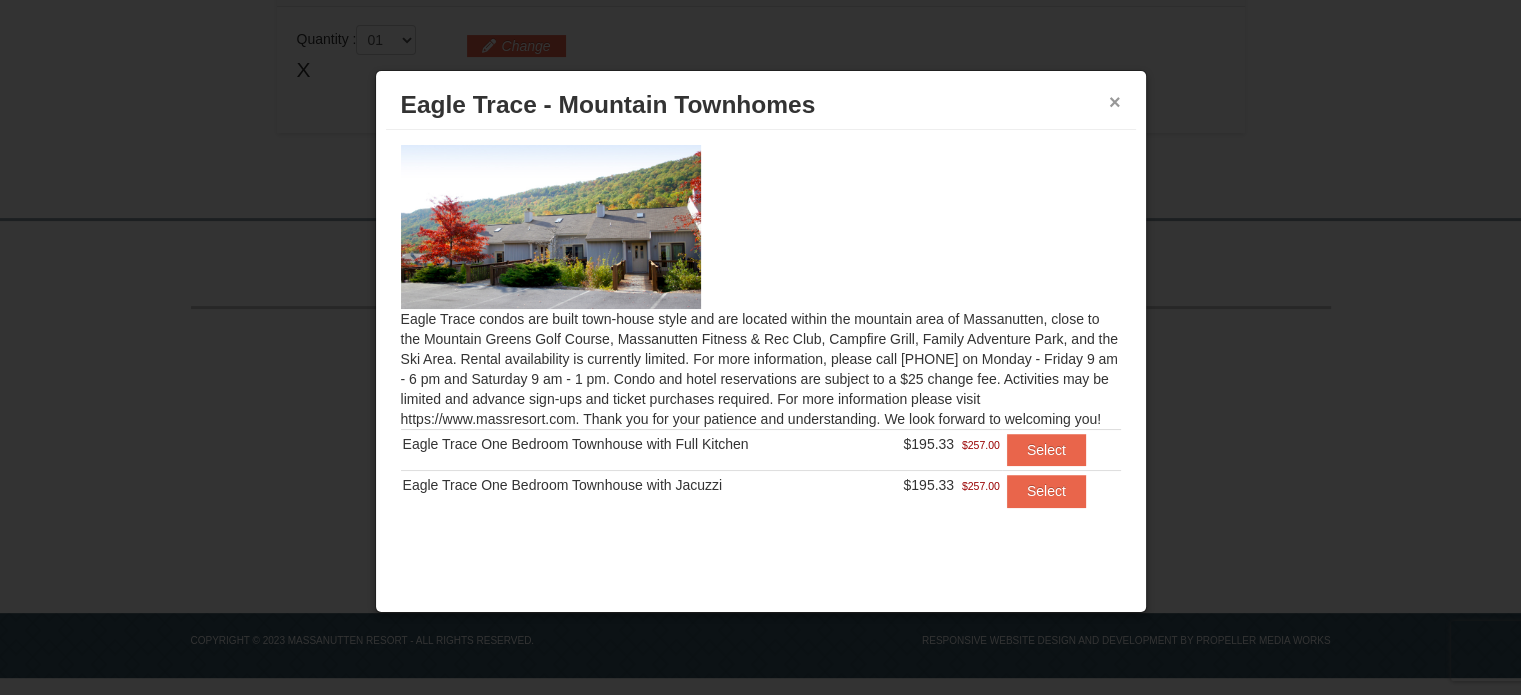 click on "×" at bounding box center (1115, 102) 